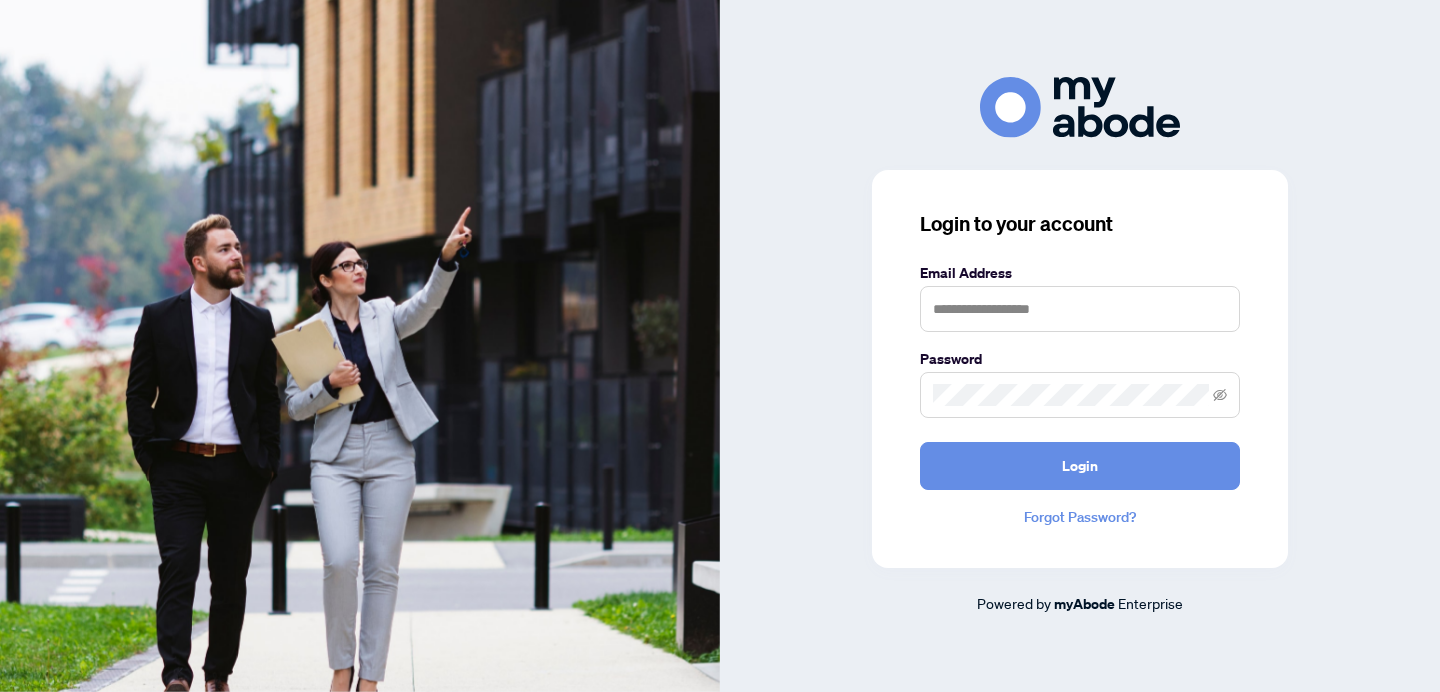 scroll, scrollTop: 0, scrollLeft: 0, axis: both 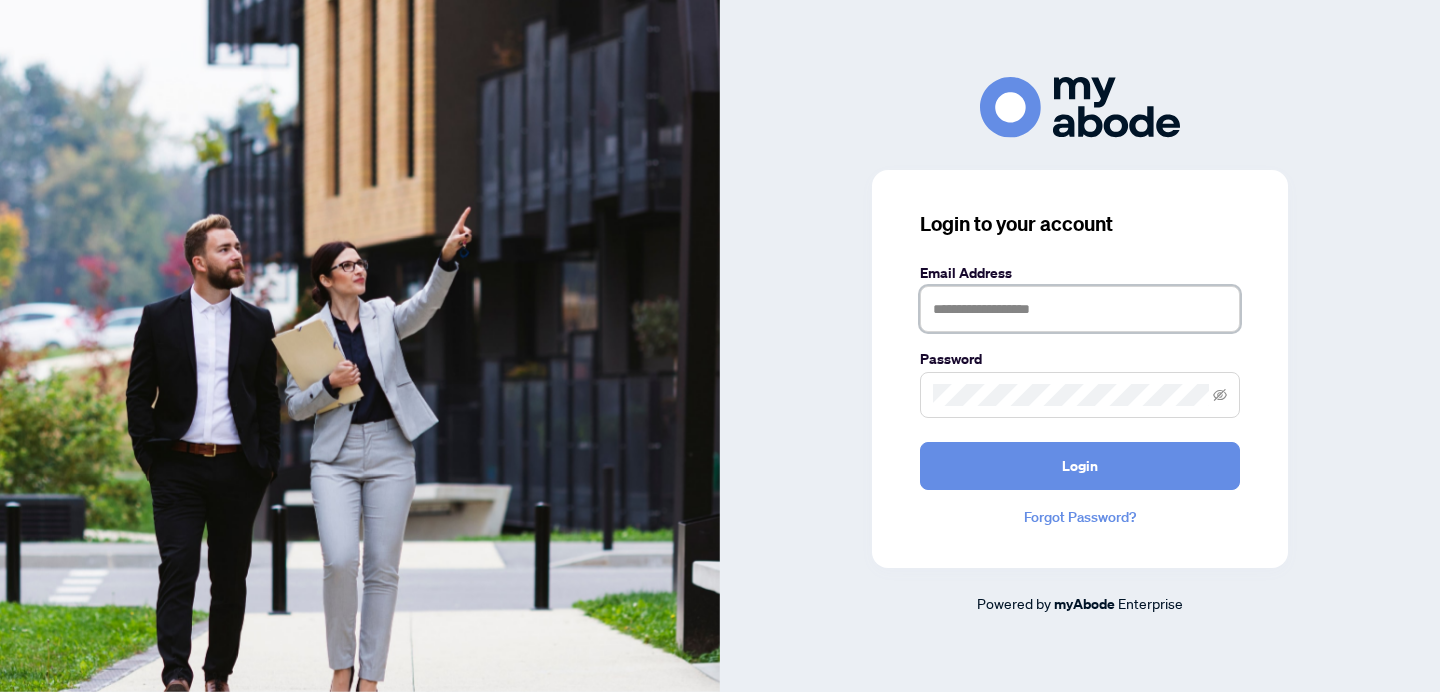 click at bounding box center (1080, 309) 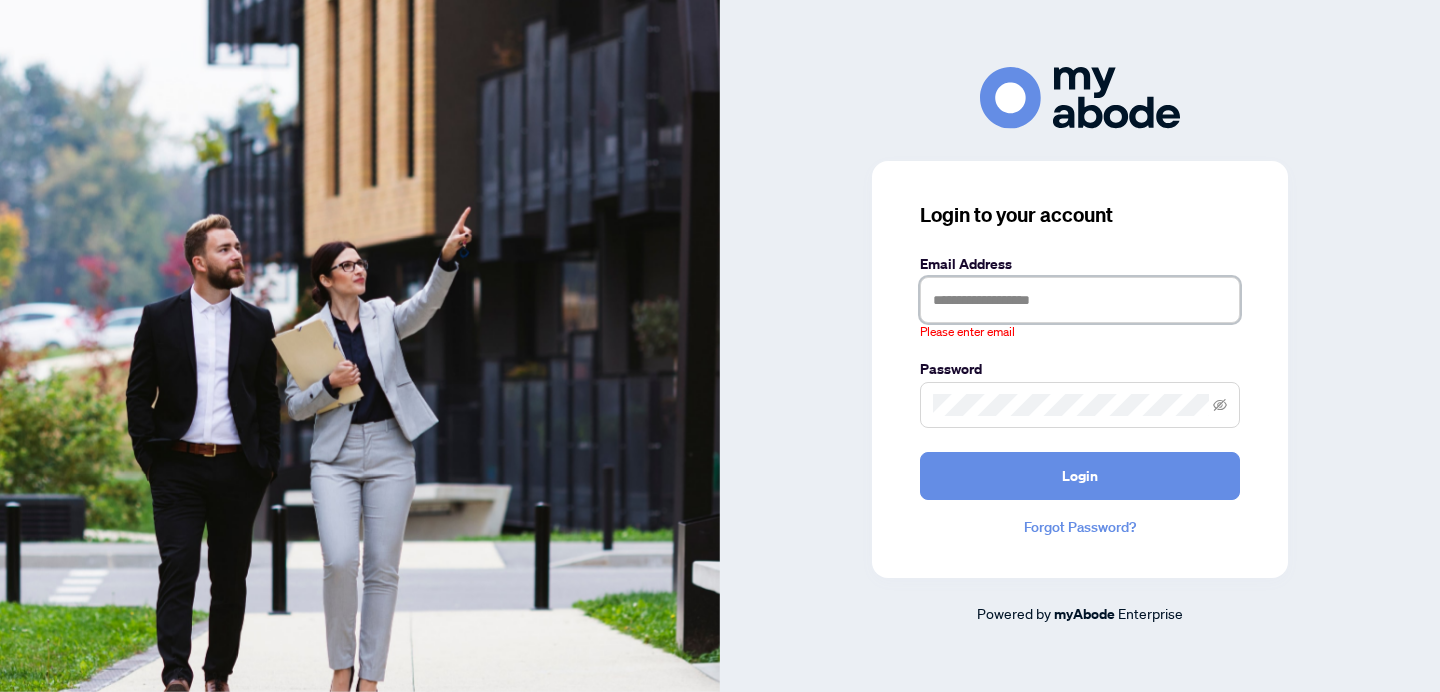 type on "**********" 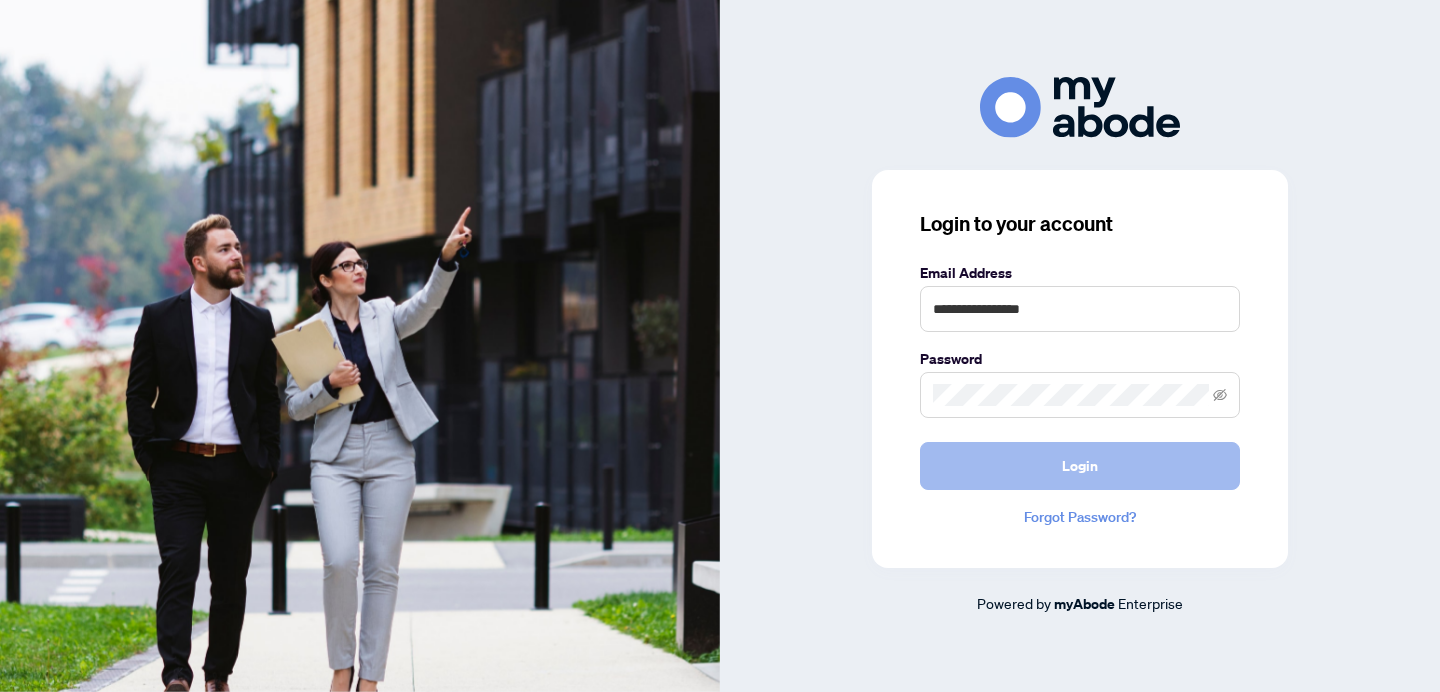 click on "Login" at bounding box center [1080, 466] 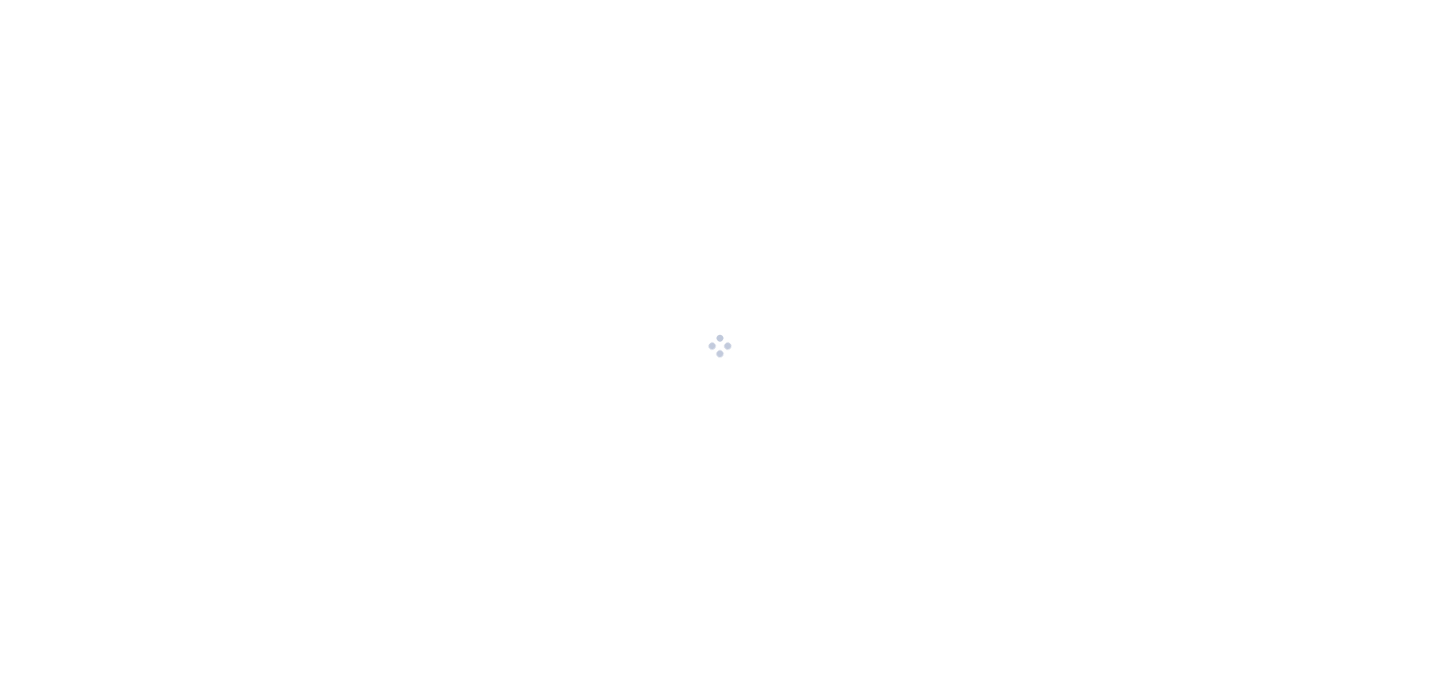 scroll, scrollTop: 0, scrollLeft: 0, axis: both 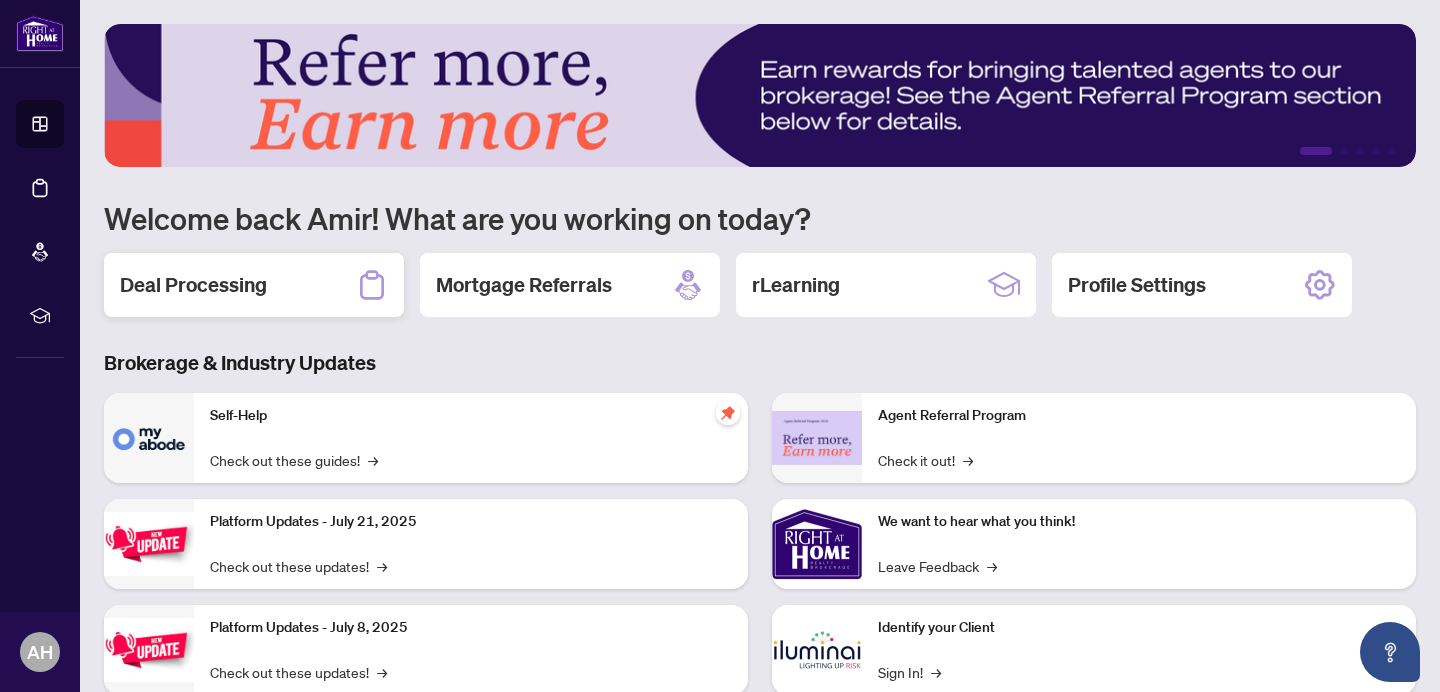 click on "Deal Processing" at bounding box center [193, 285] 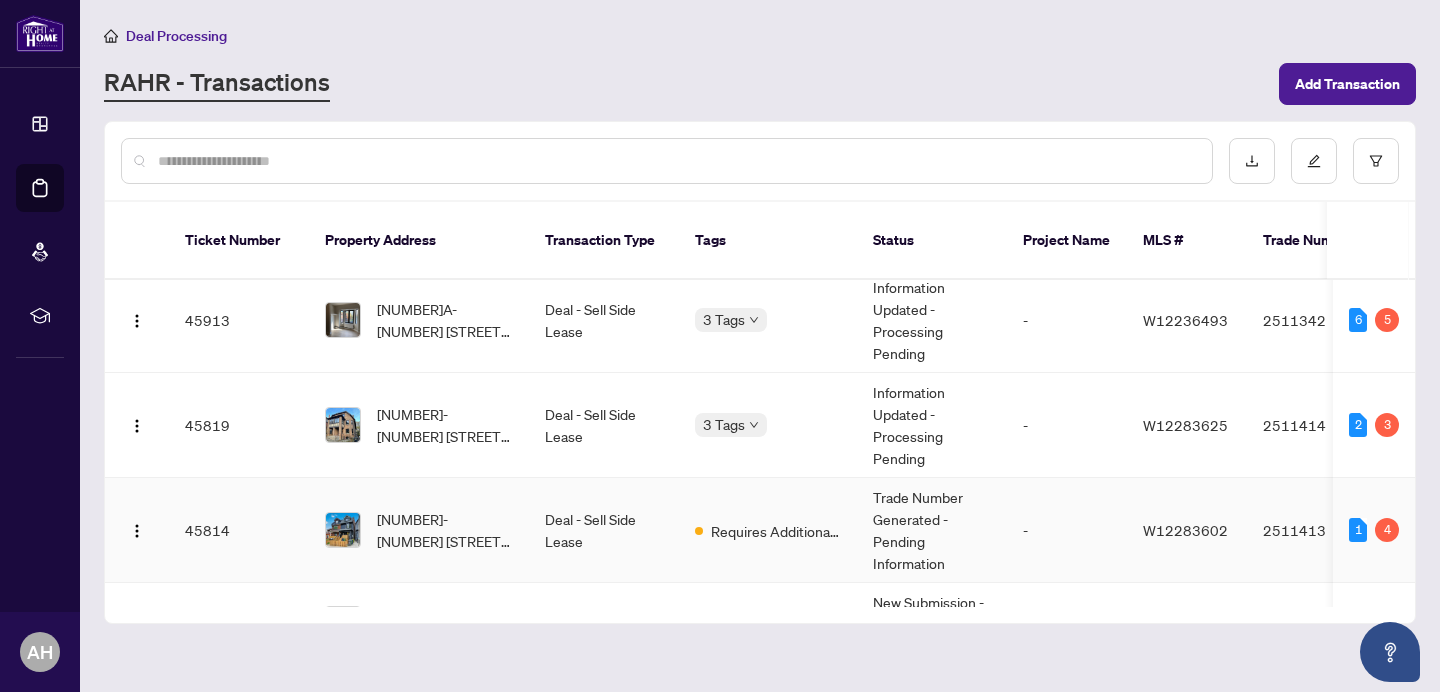 scroll, scrollTop: 379, scrollLeft: 0, axis: vertical 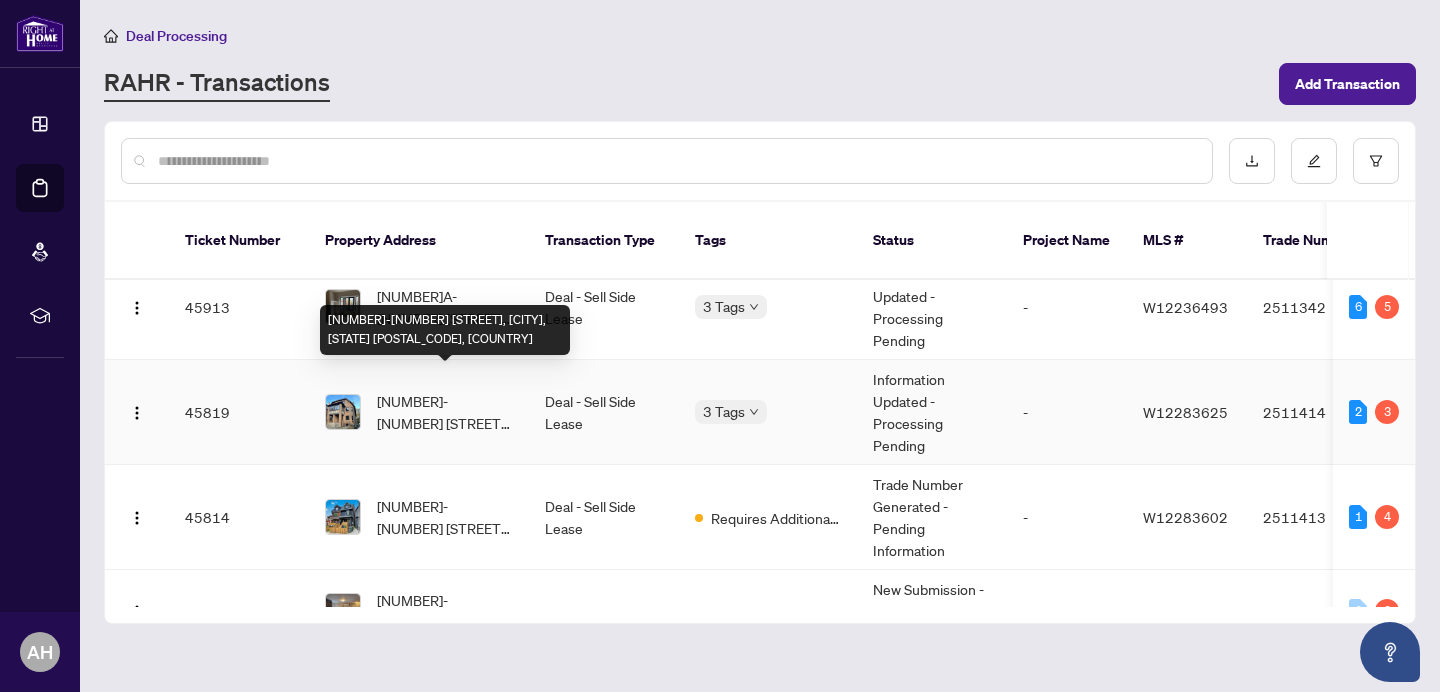 click on "[NUMBER]-[NUMBER] [STREET], [CITY], [STATE] [POSTAL_CODE], [COUNTRY]" at bounding box center (445, 412) 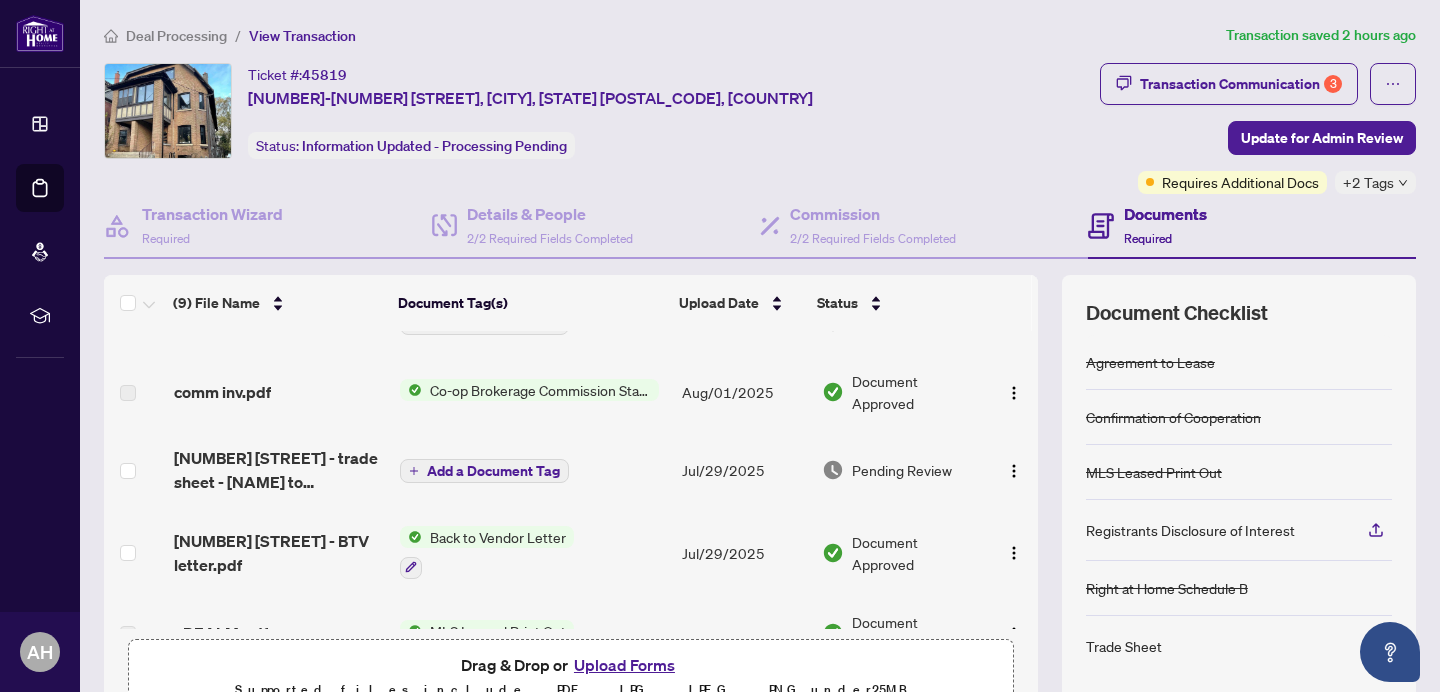 scroll, scrollTop: 0, scrollLeft: 0, axis: both 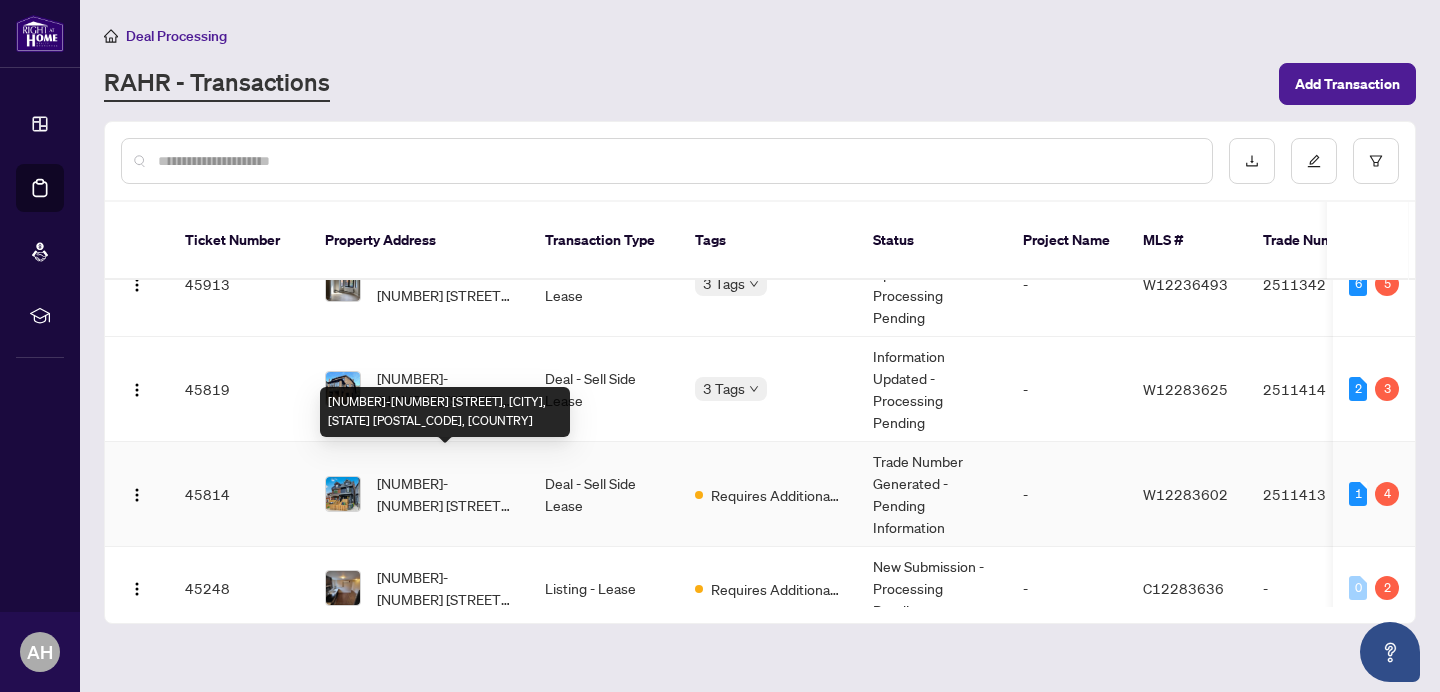 click on "[NUMBER]-[NUMBER] [STREET], [CITY], [STATE] [POSTAL_CODE], [COUNTRY]" at bounding box center (445, 494) 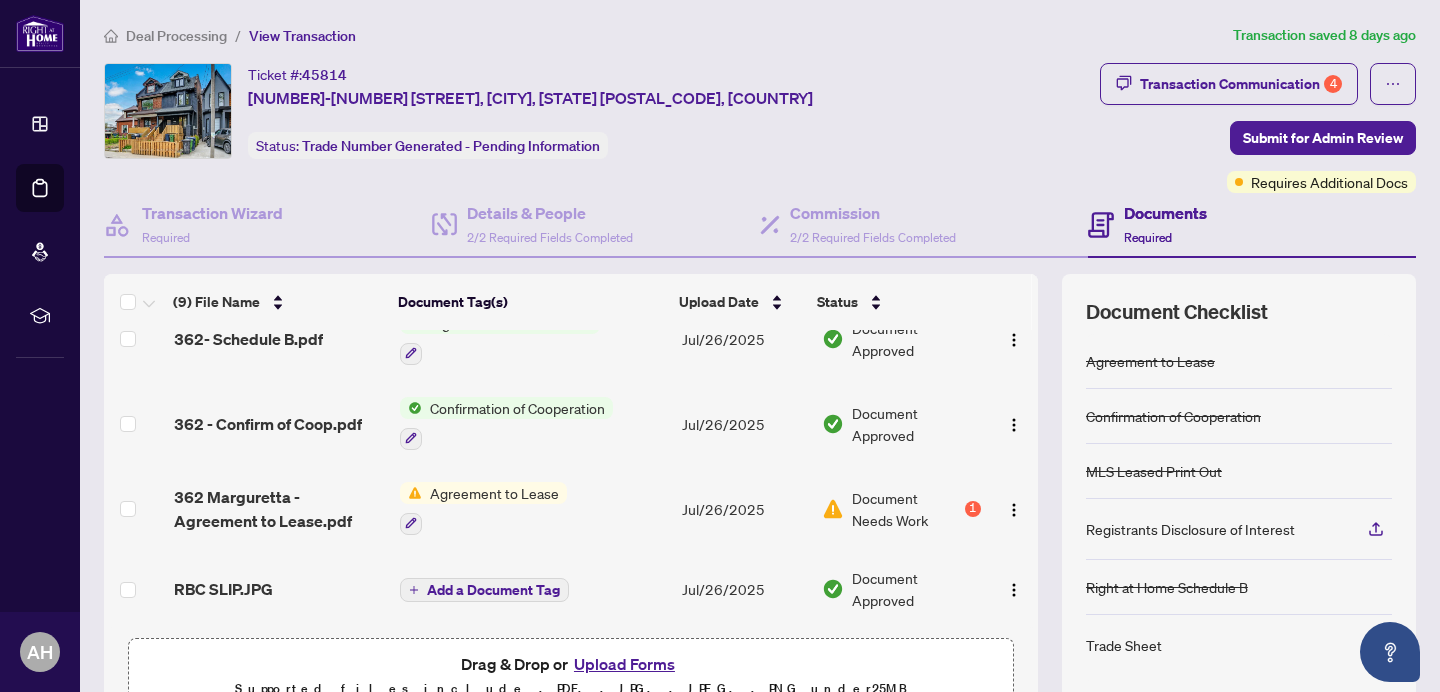 scroll, scrollTop: 441, scrollLeft: 0, axis: vertical 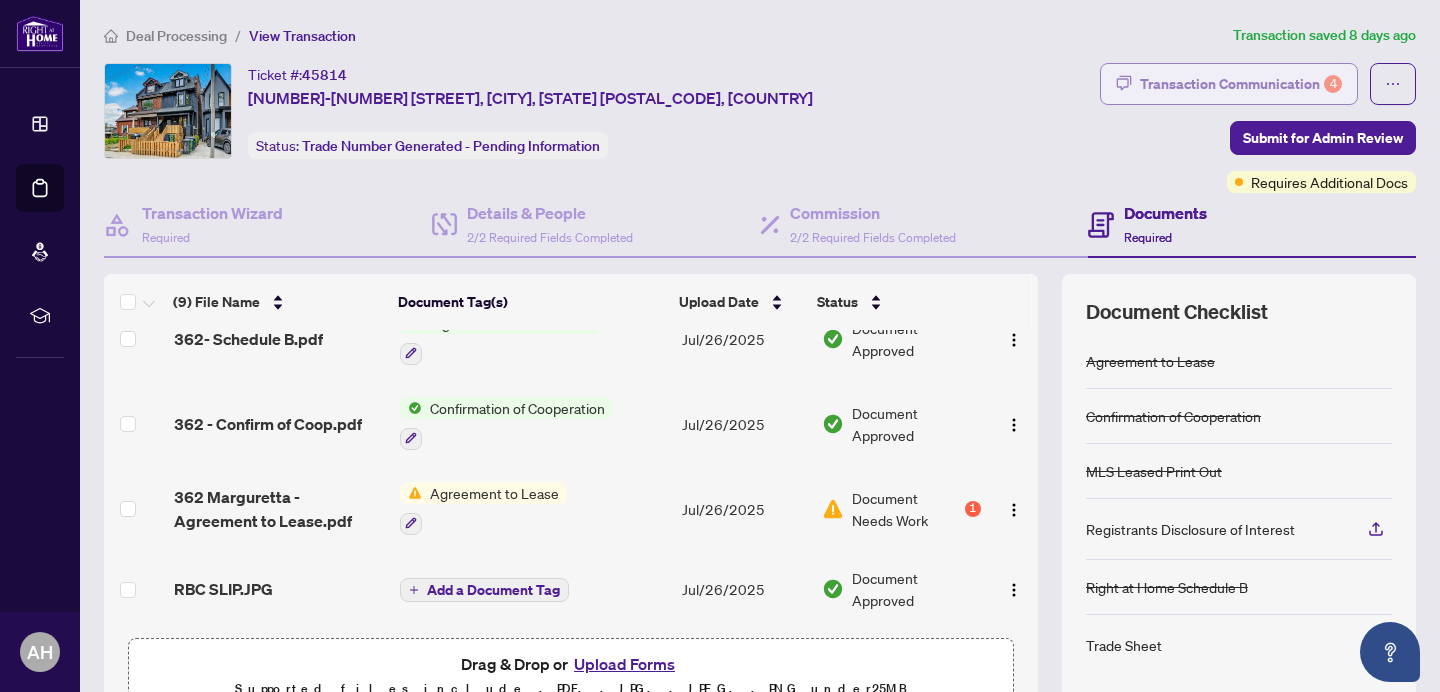 click on "Transaction Communication 4" at bounding box center (1241, 84) 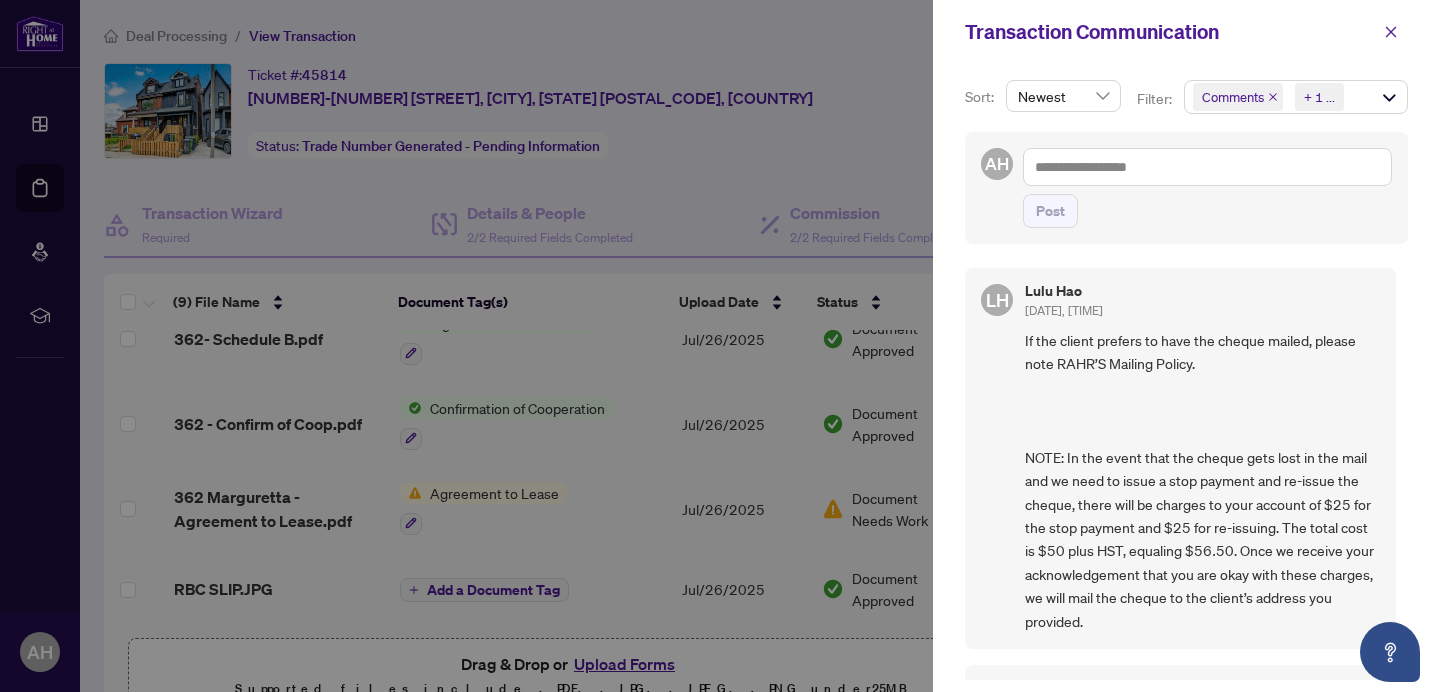 click 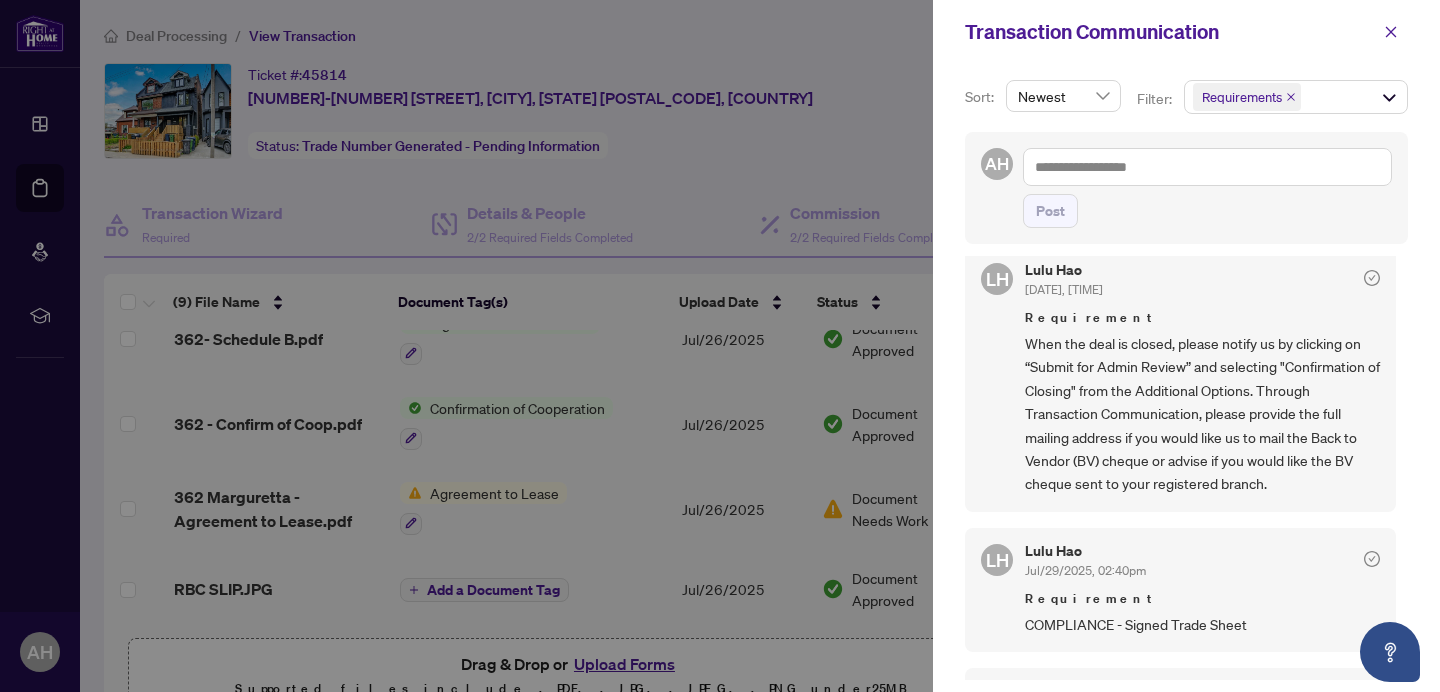 scroll, scrollTop: 28, scrollLeft: 0, axis: vertical 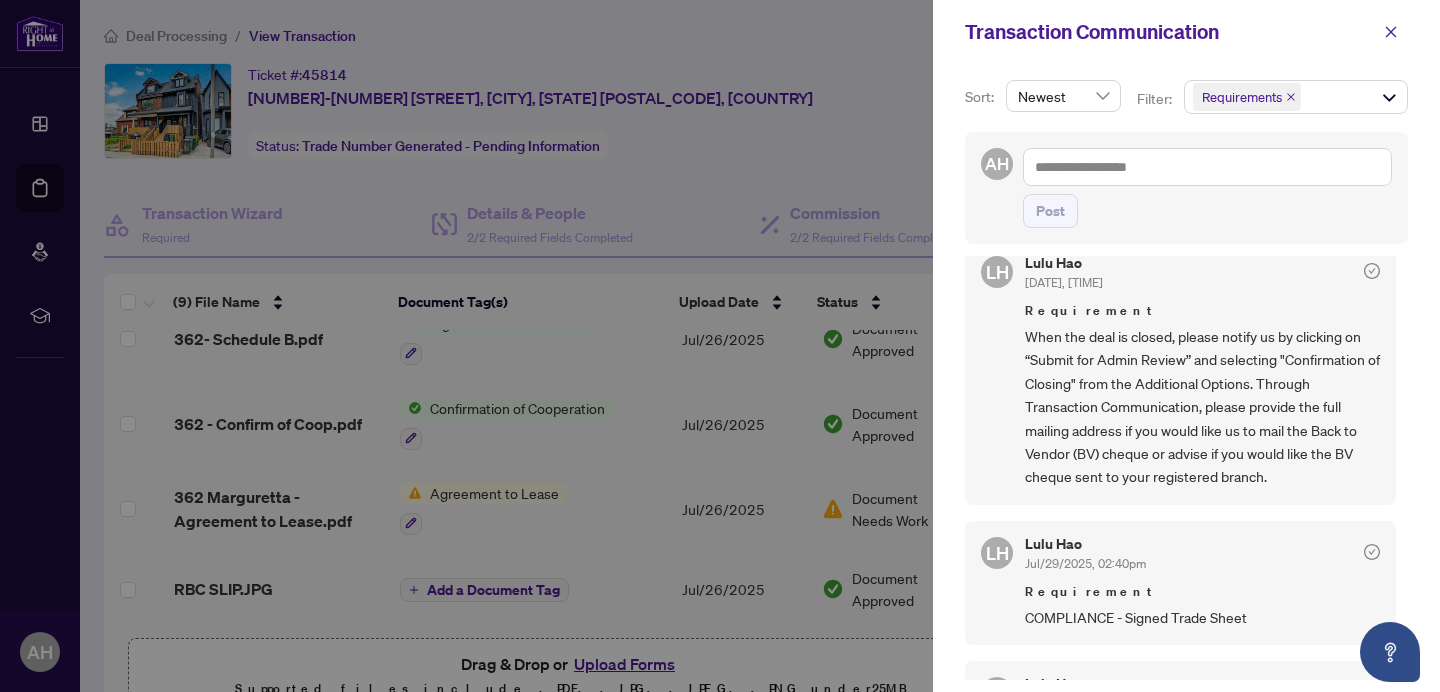 click at bounding box center (720, 346) 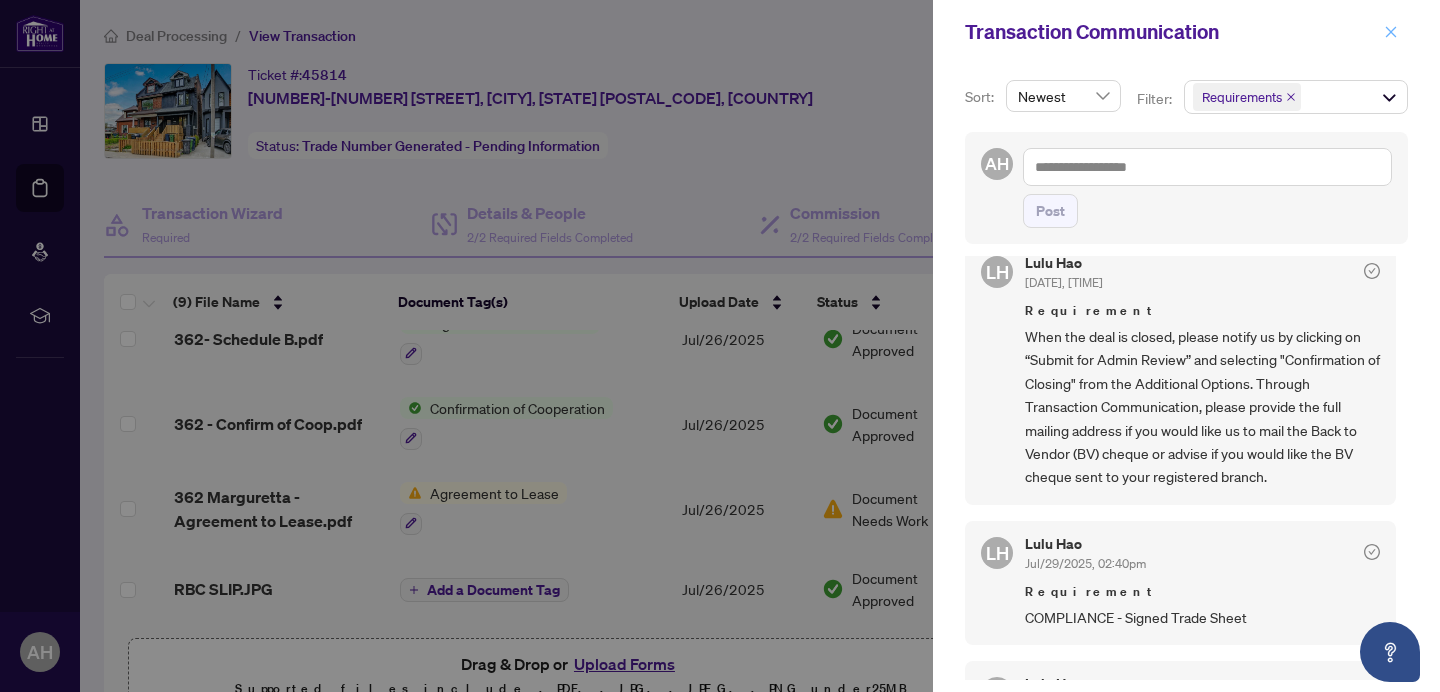 click 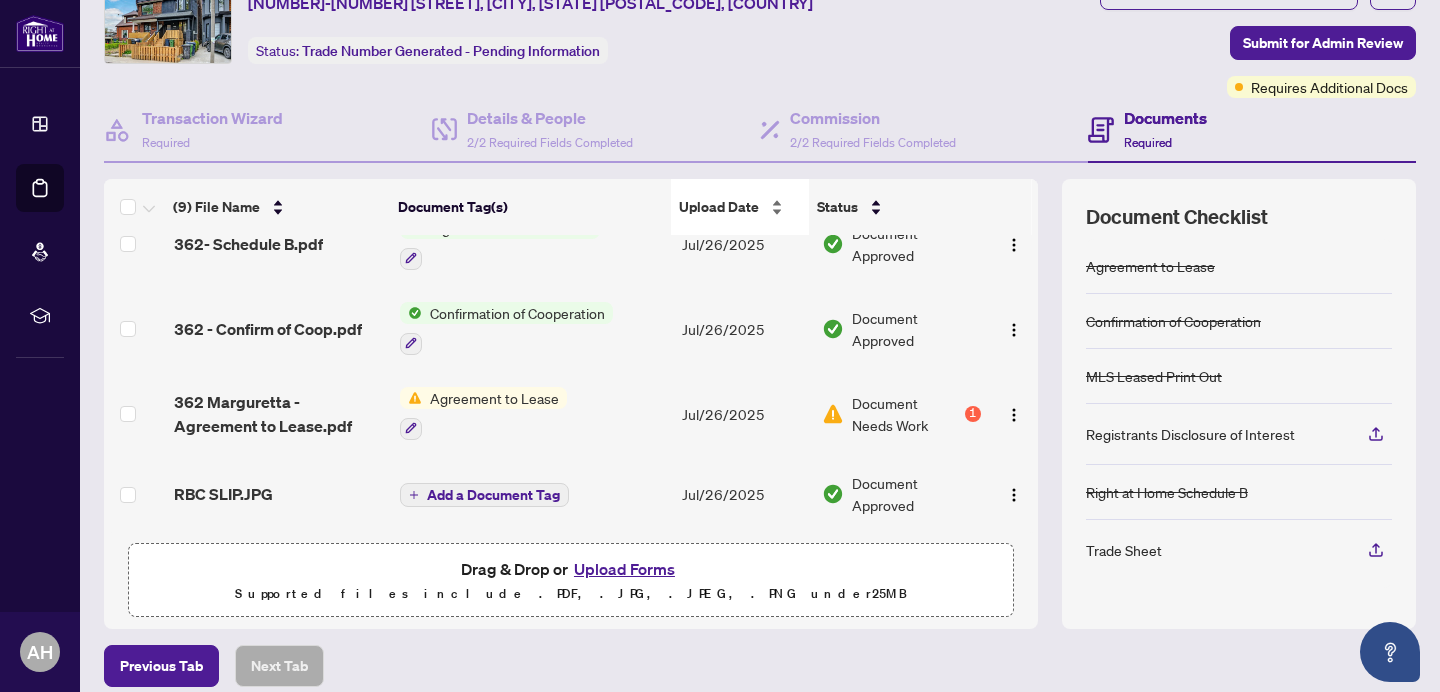 scroll, scrollTop: 182, scrollLeft: 0, axis: vertical 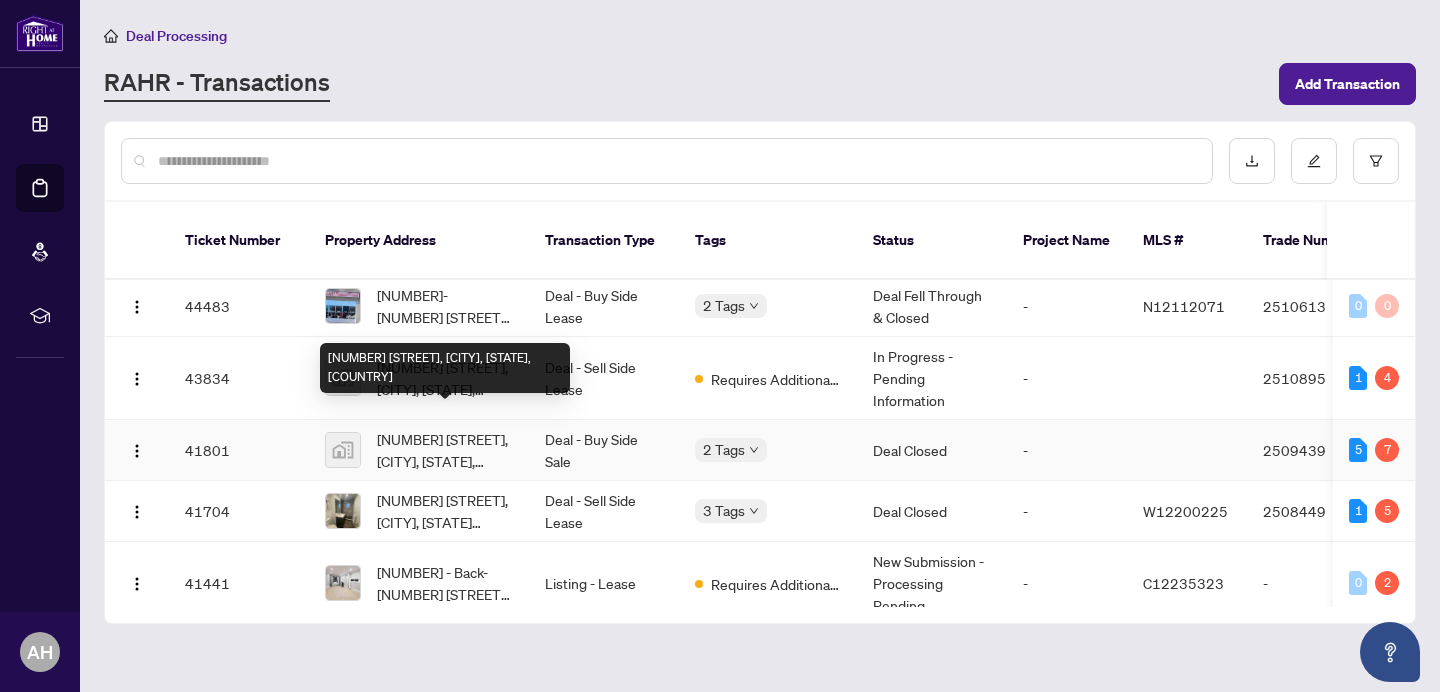 click on "[NUMBER] [STREET], [CITY], [STATE], [COUNTRY]" at bounding box center (445, 450) 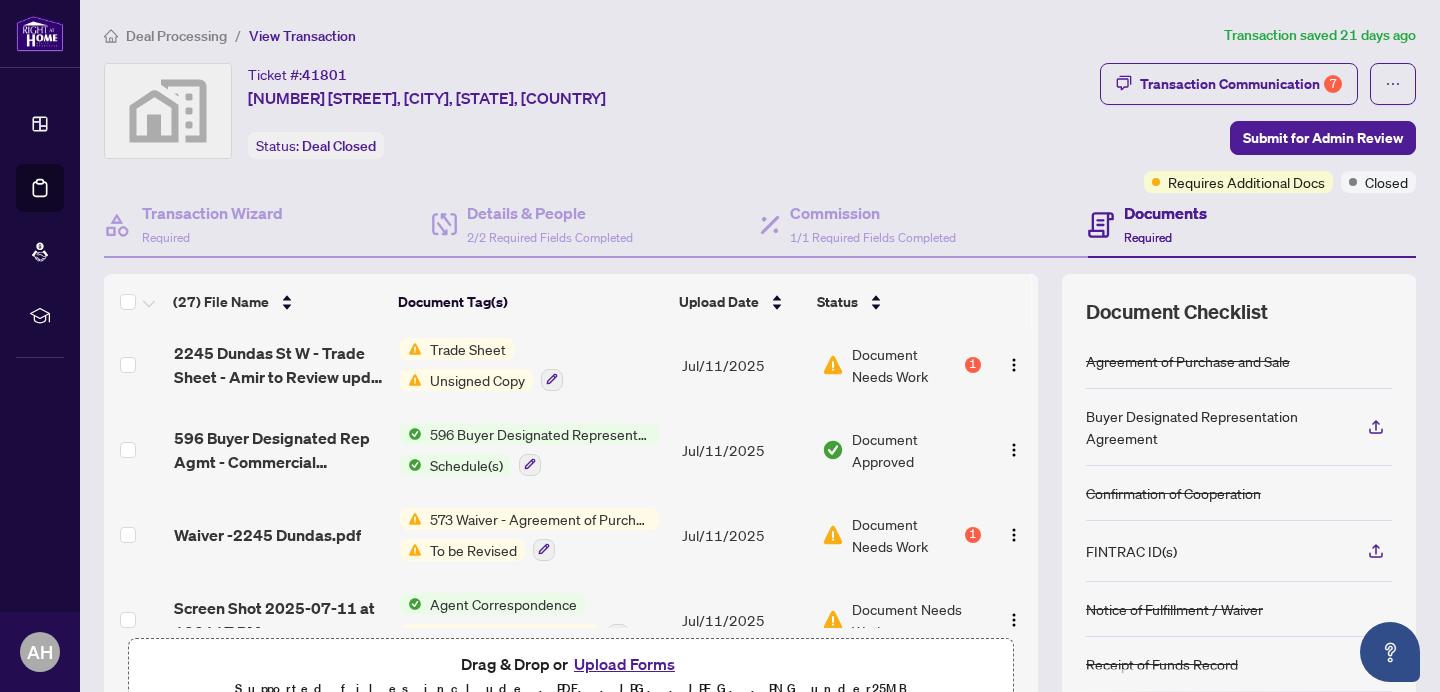 scroll, scrollTop: 251, scrollLeft: 0, axis: vertical 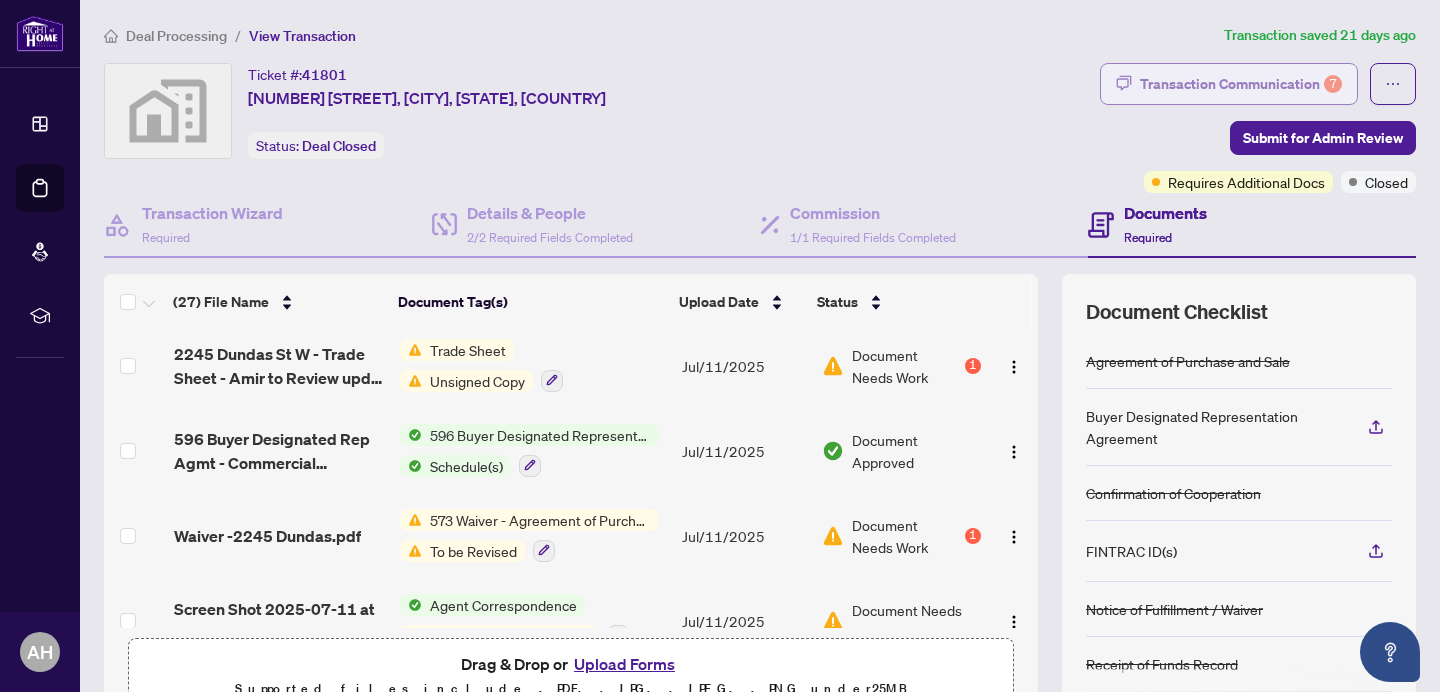 click on "Transaction Communication 7" at bounding box center (1241, 84) 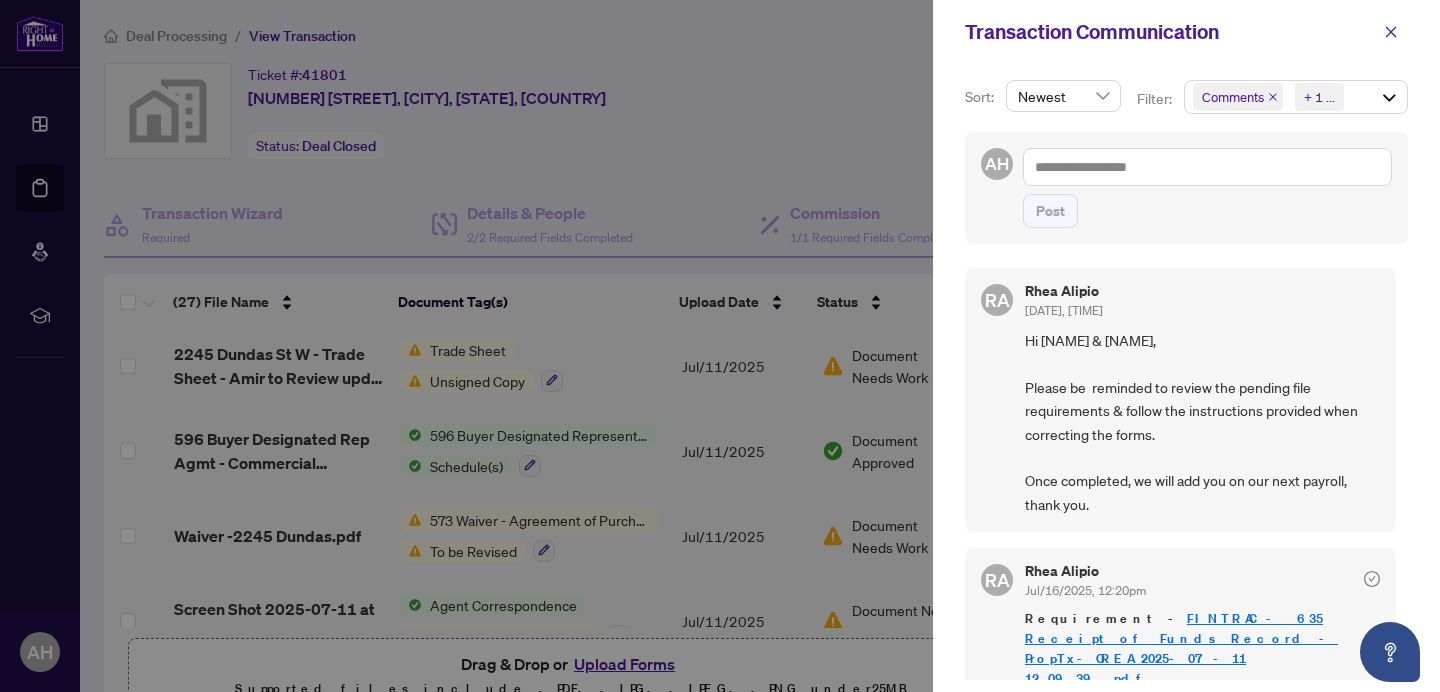 click 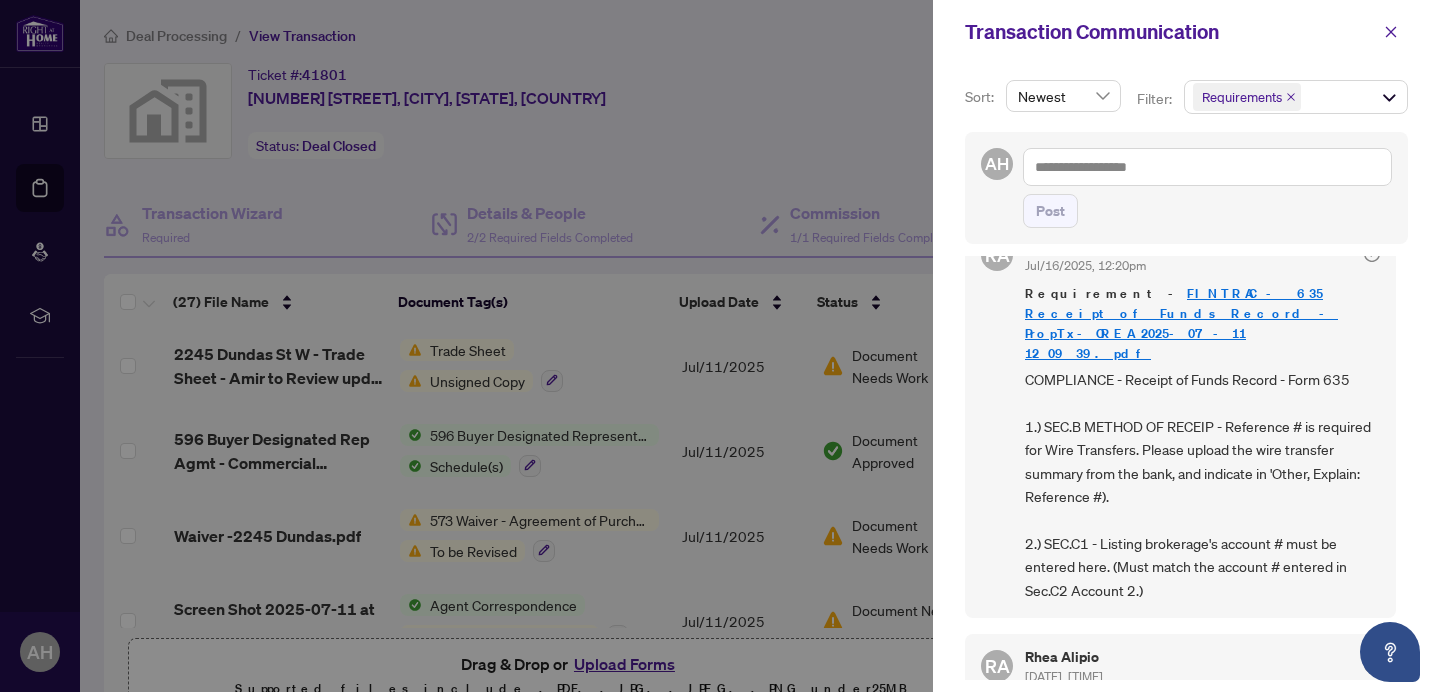 scroll, scrollTop: 47, scrollLeft: 0, axis: vertical 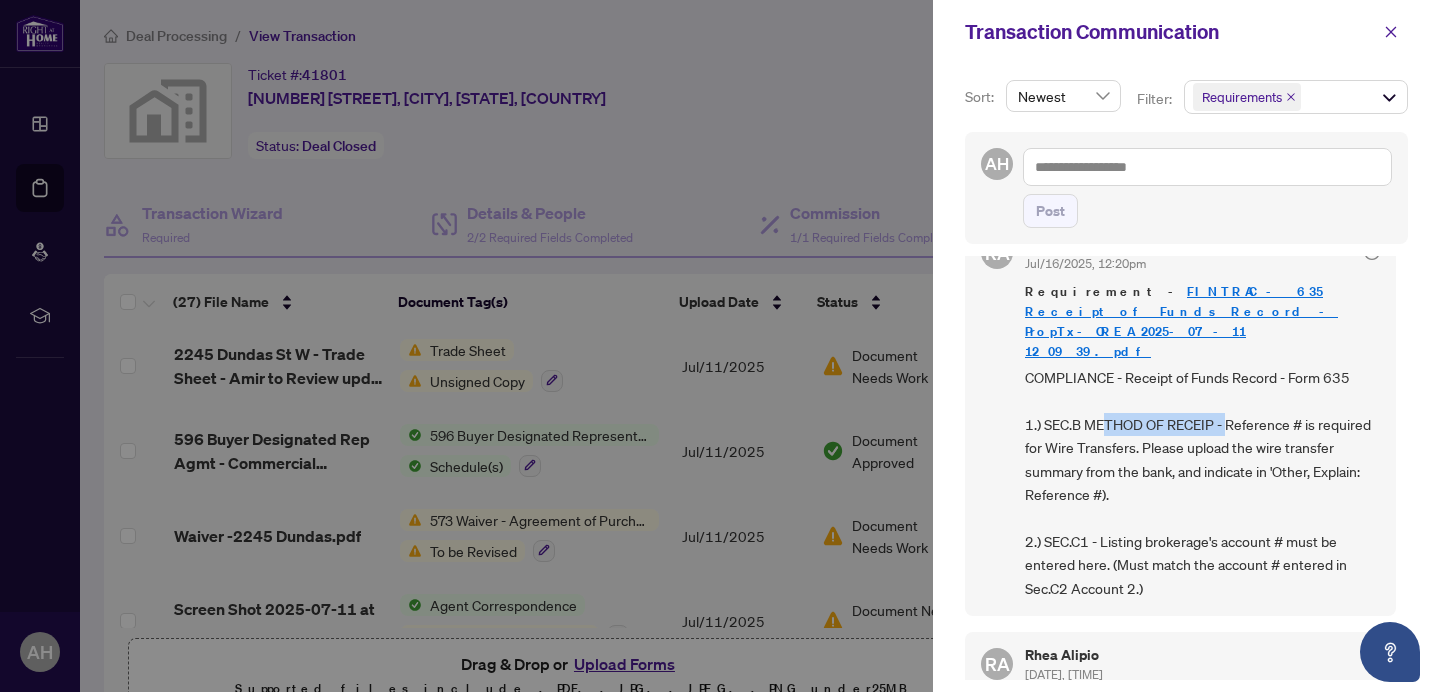 drag, startPoint x: 1105, startPoint y: 386, endPoint x: 1225, endPoint y: 382, distance: 120.06665 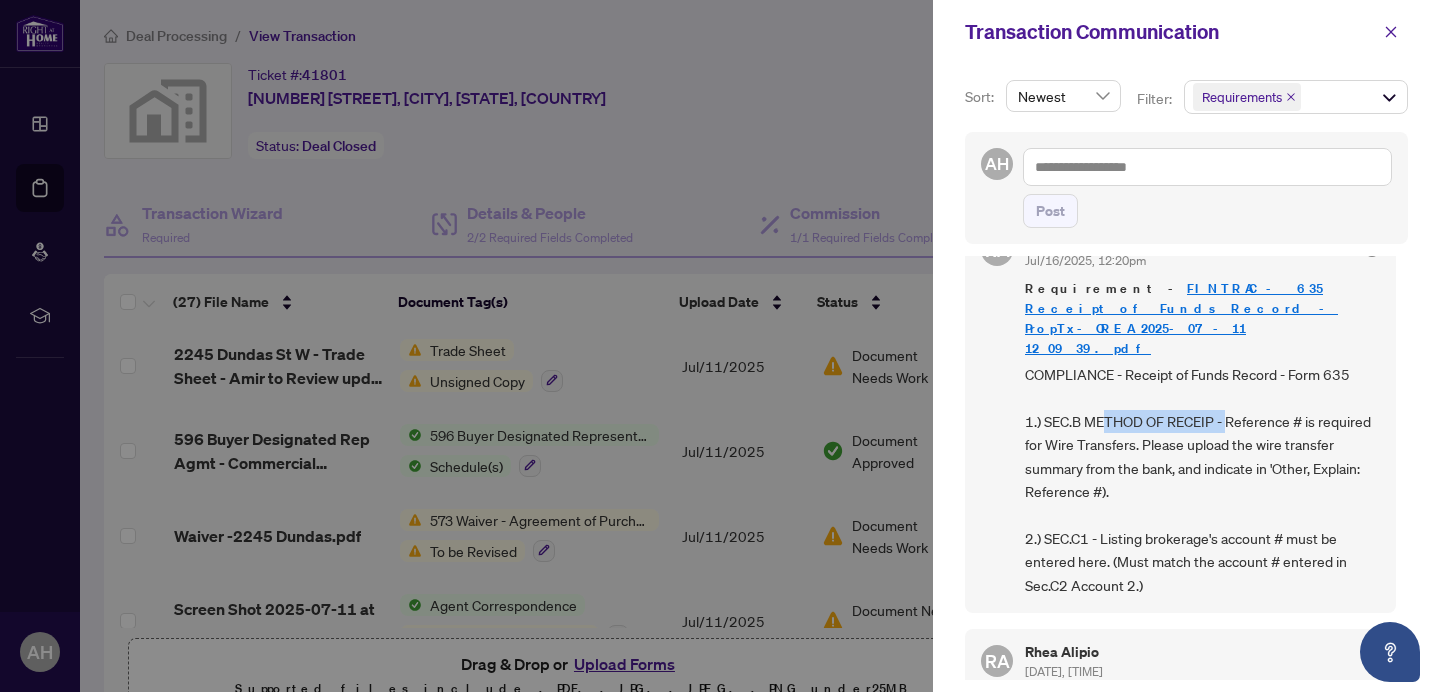scroll, scrollTop: 48, scrollLeft: 0, axis: vertical 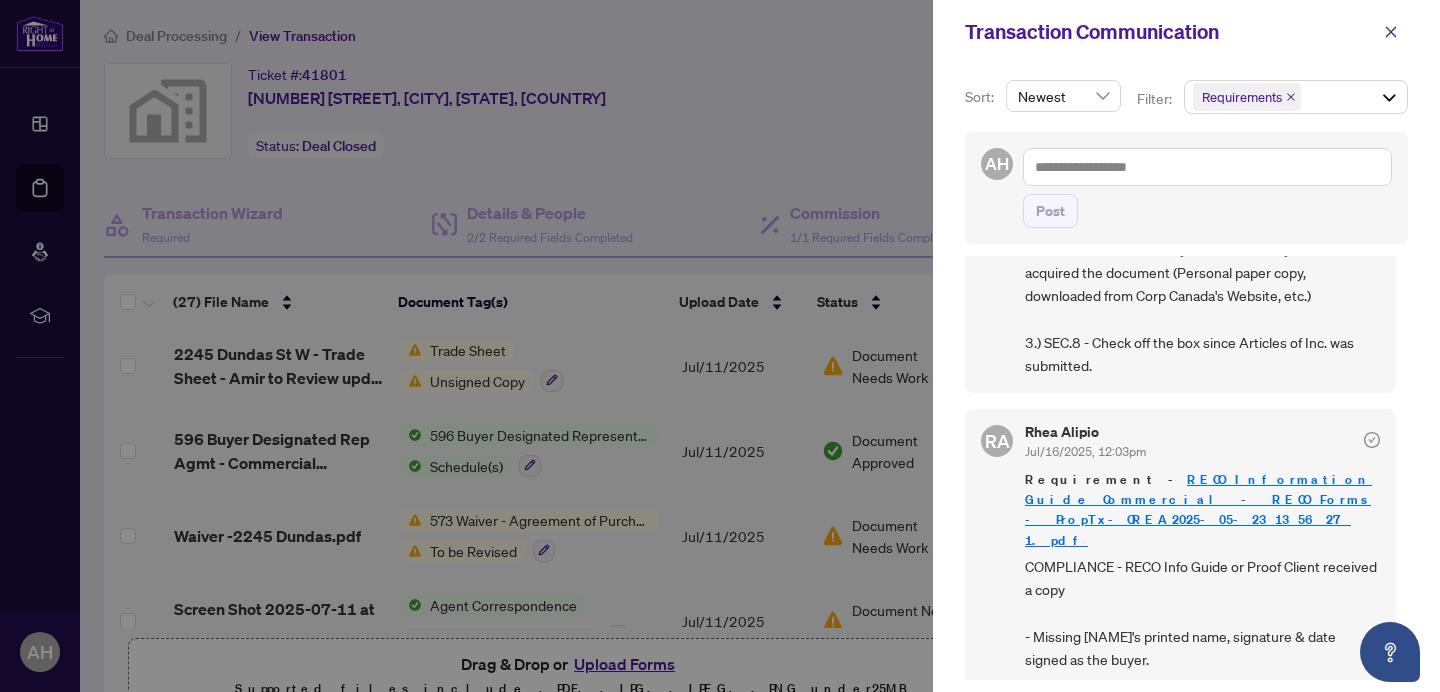 drag, startPoint x: 1173, startPoint y: 308, endPoint x: 961, endPoint y: 17, distance: 360.03473 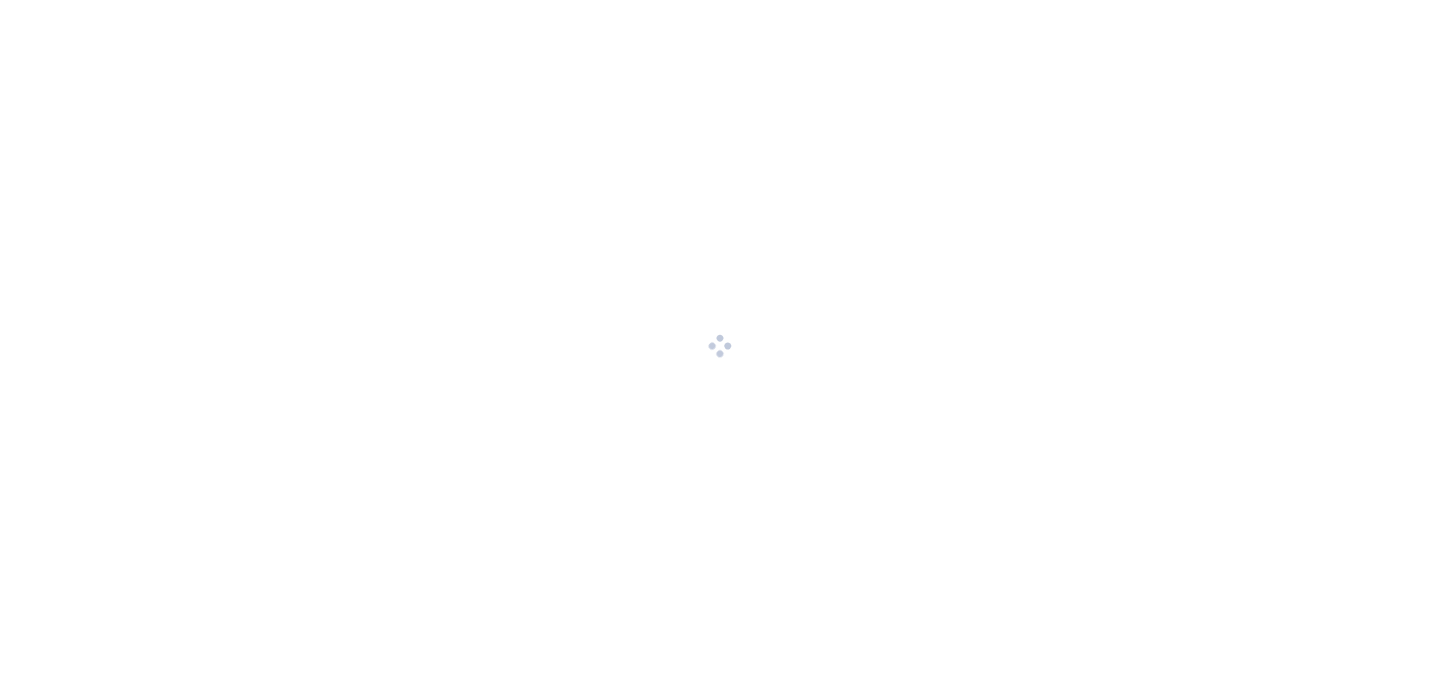 scroll, scrollTop: 0, scrollLeft: 0, axis: both 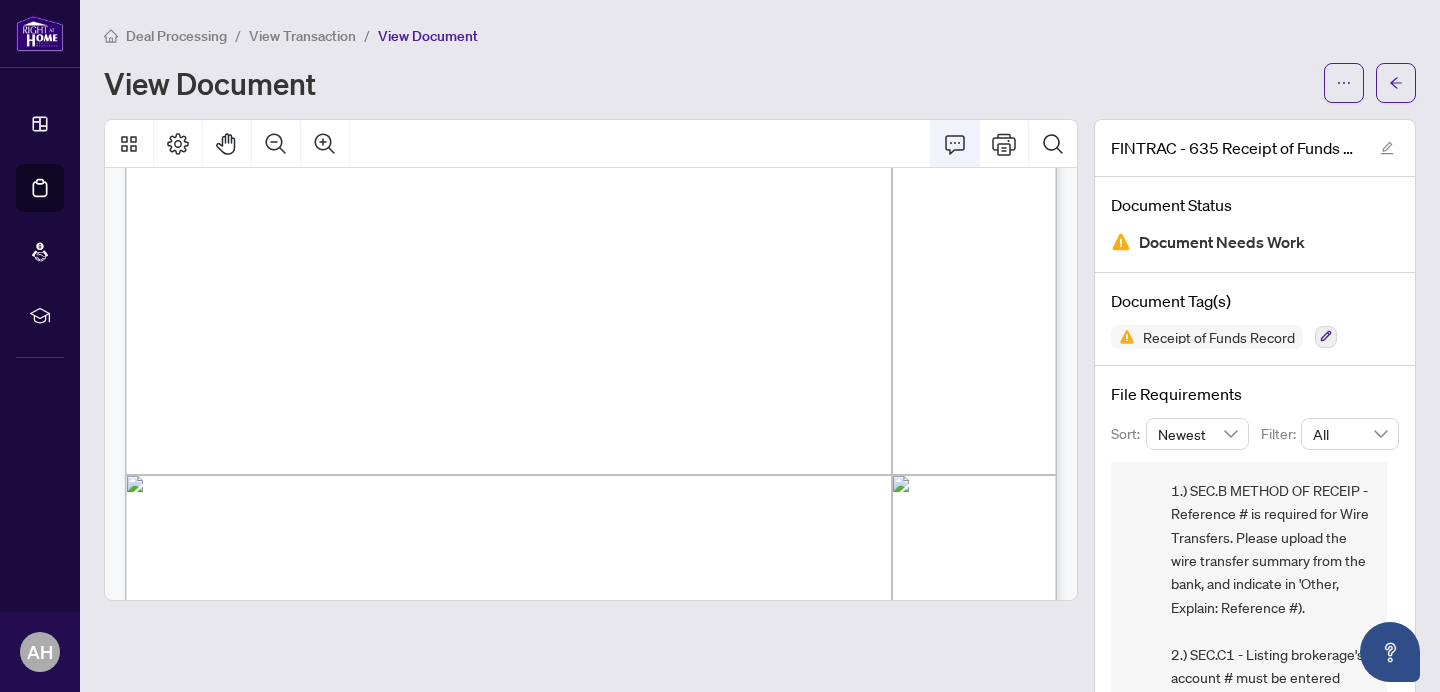 click 